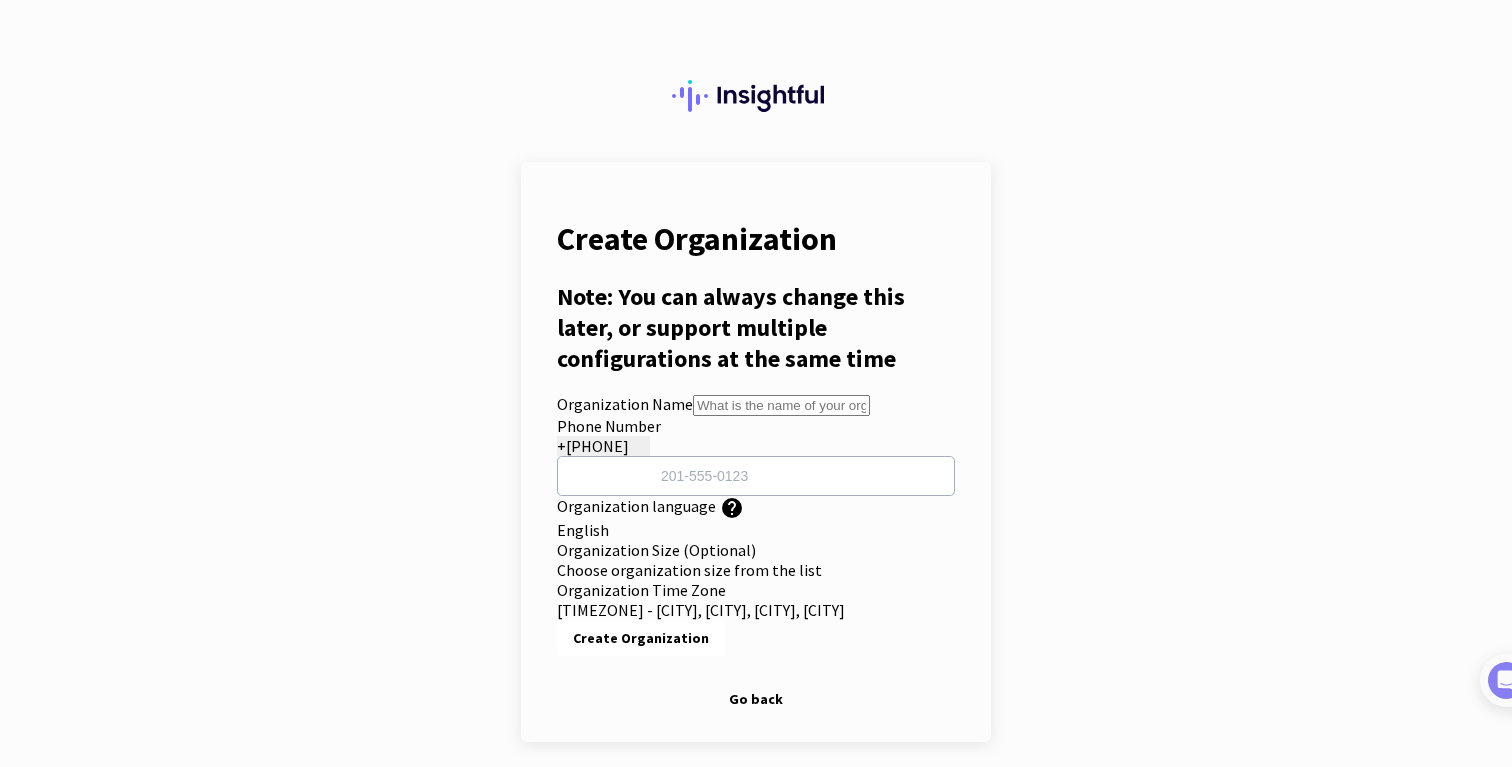 scroll, scrollTop: 0, scrollLeft: 0, axis: both 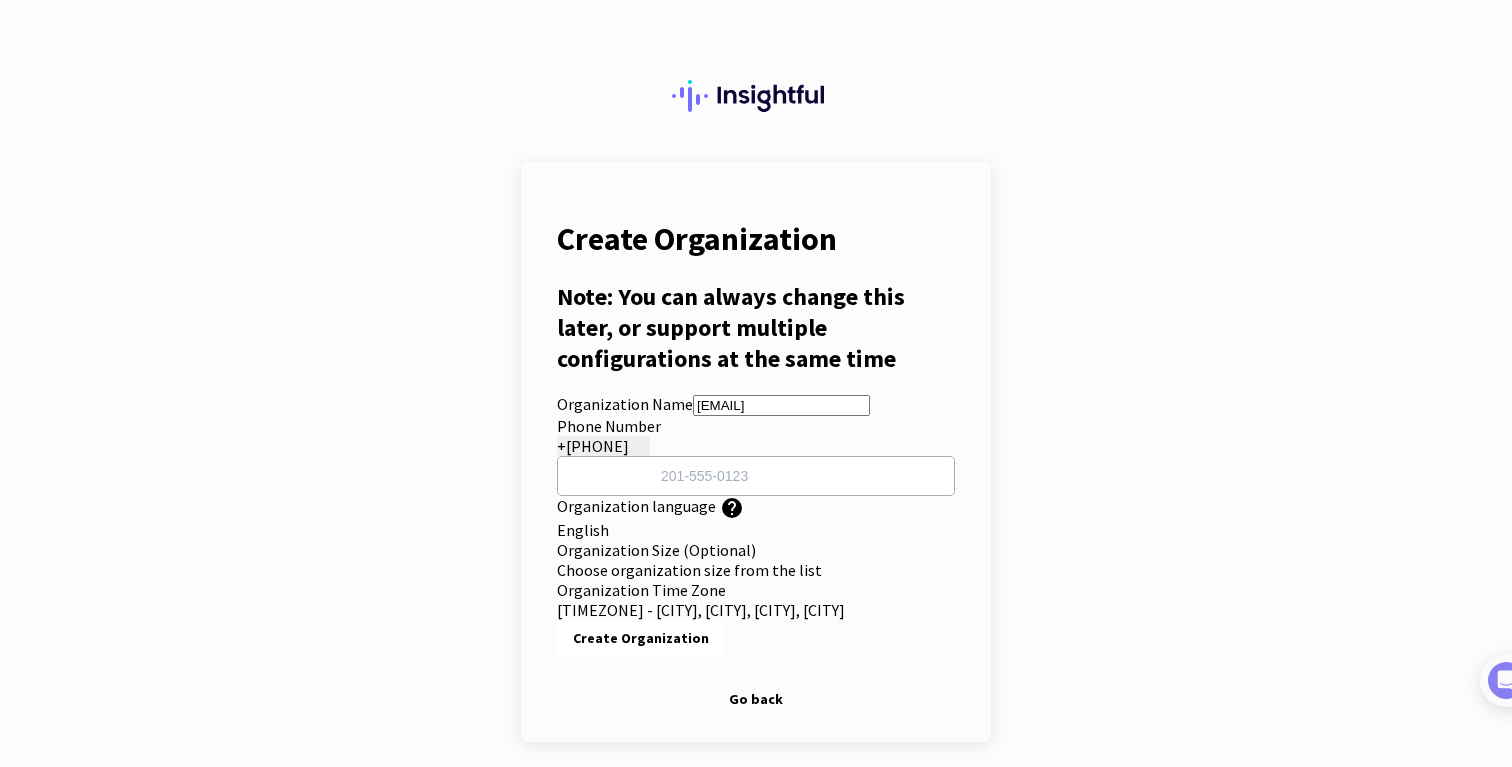 type on "[EMAIL]" 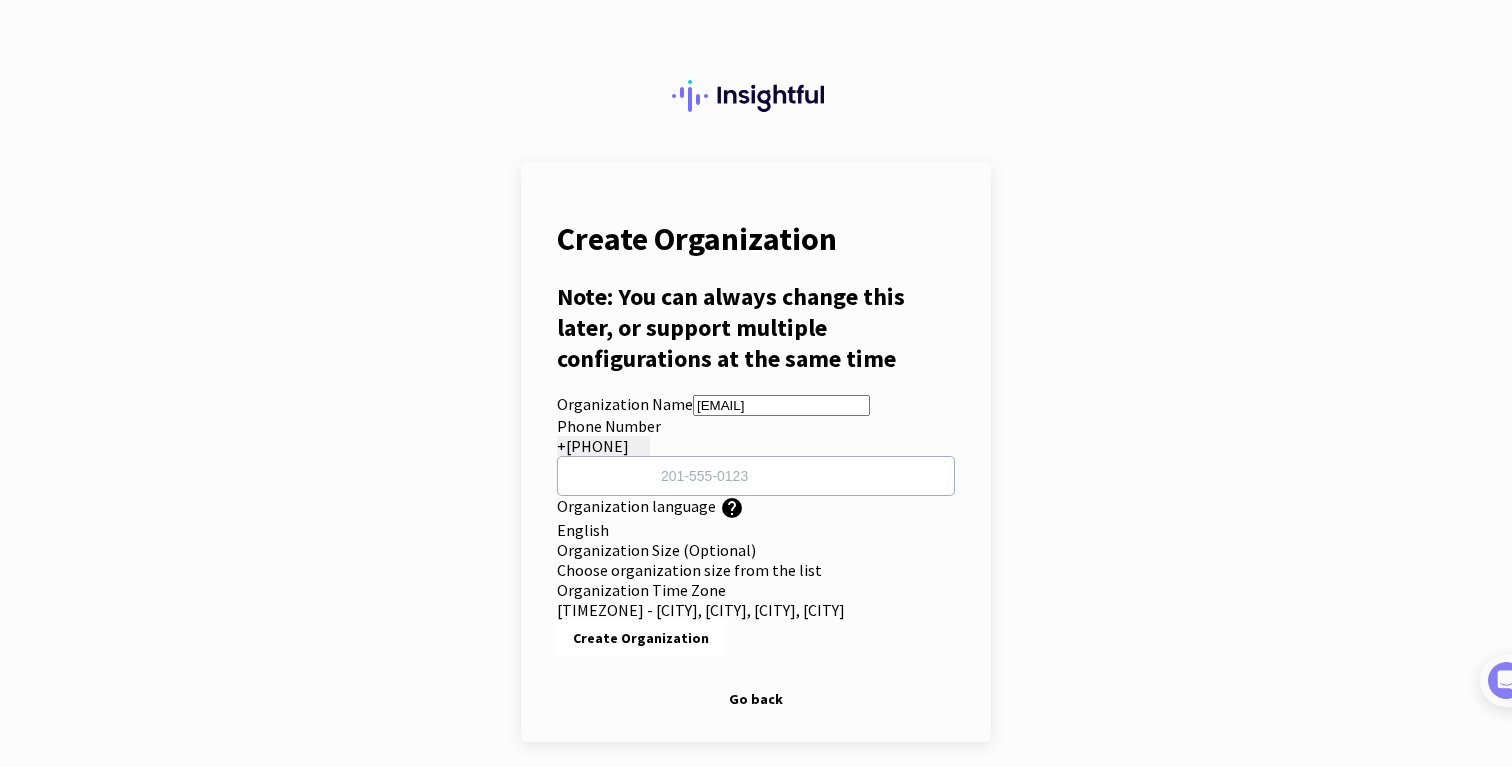 click at bounding box center [756, 476] 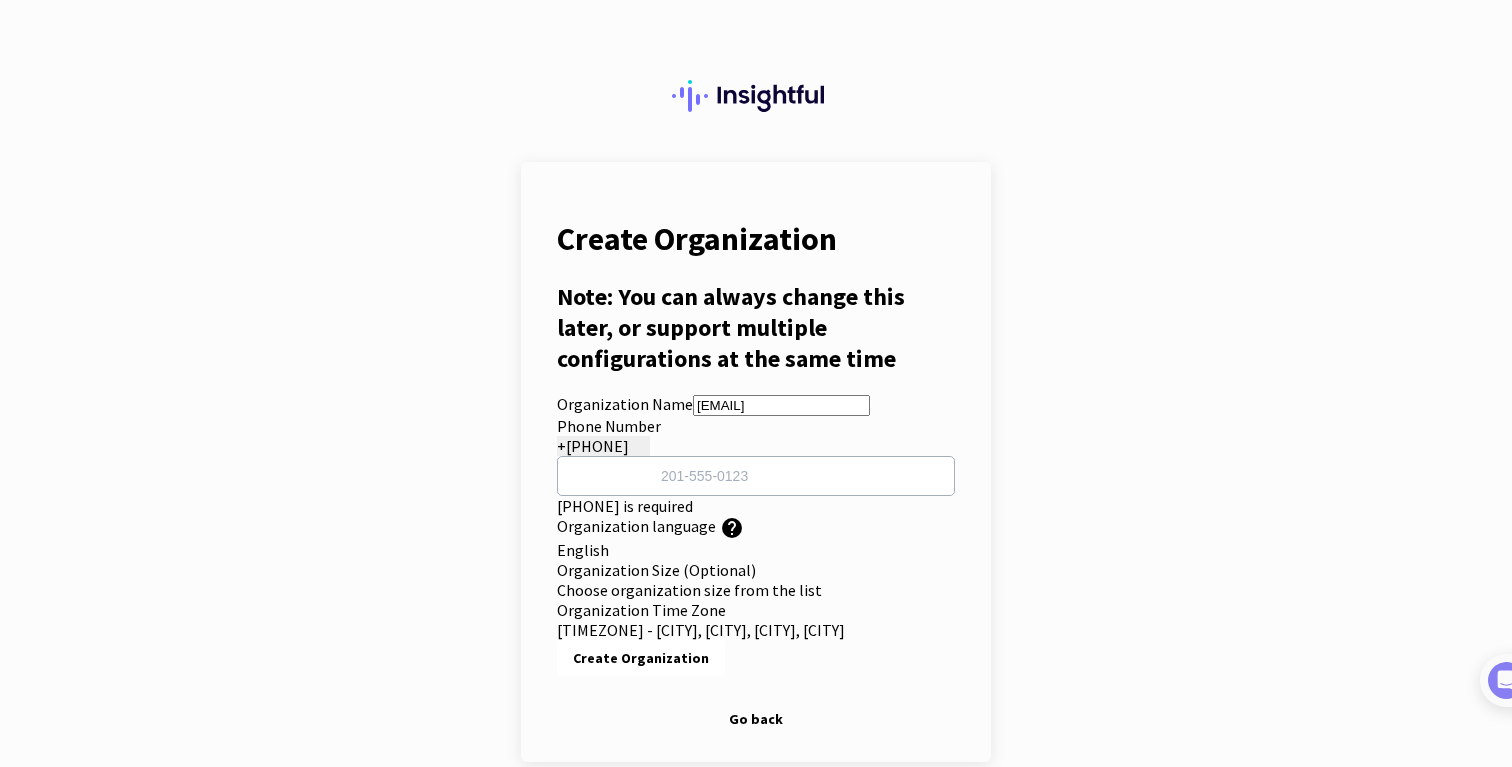 click on "sasa.cvetkovic+512@insightful.io" at bounding box center [781, 405] 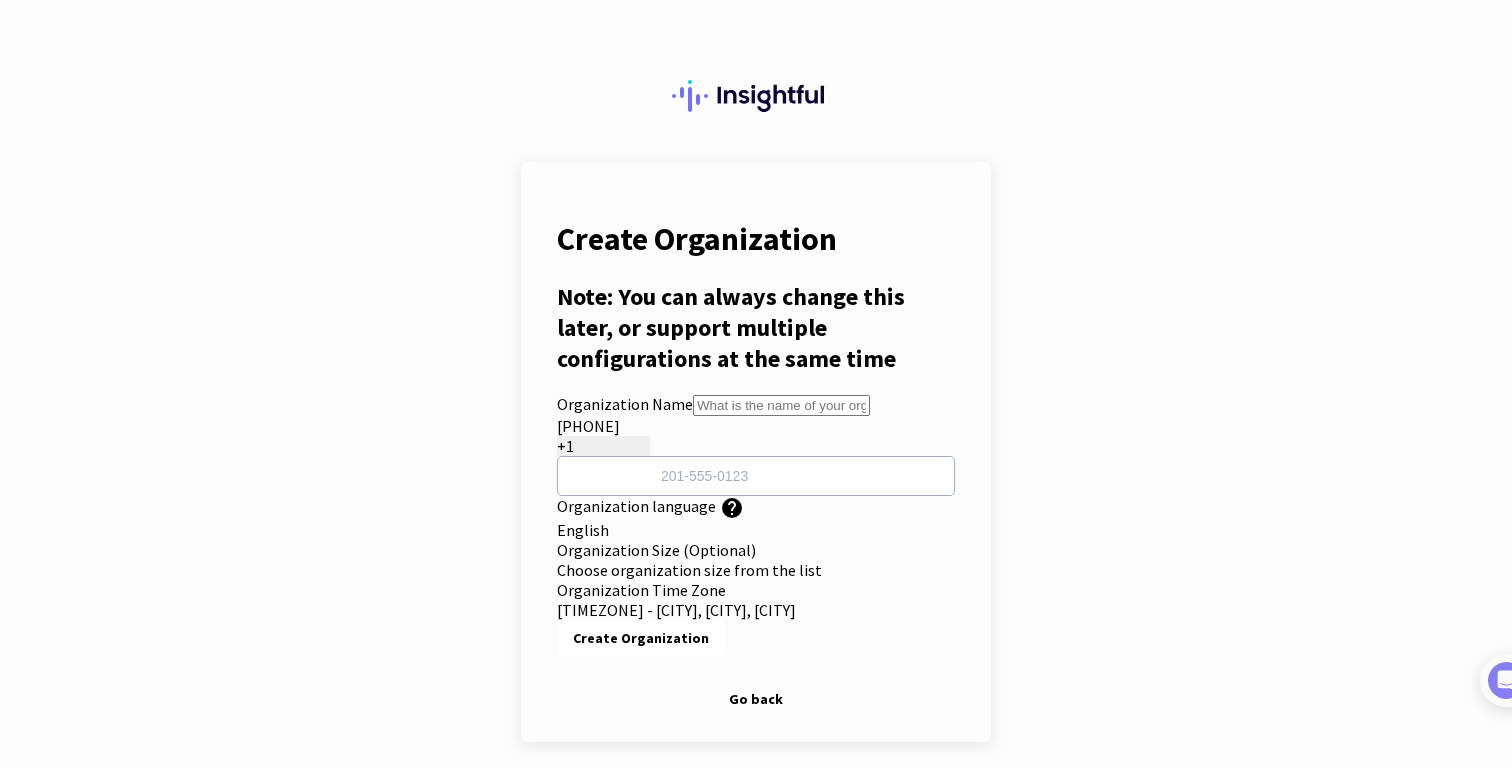 scroll, scrollTop: 0, scrollLeft: 0, axis: both 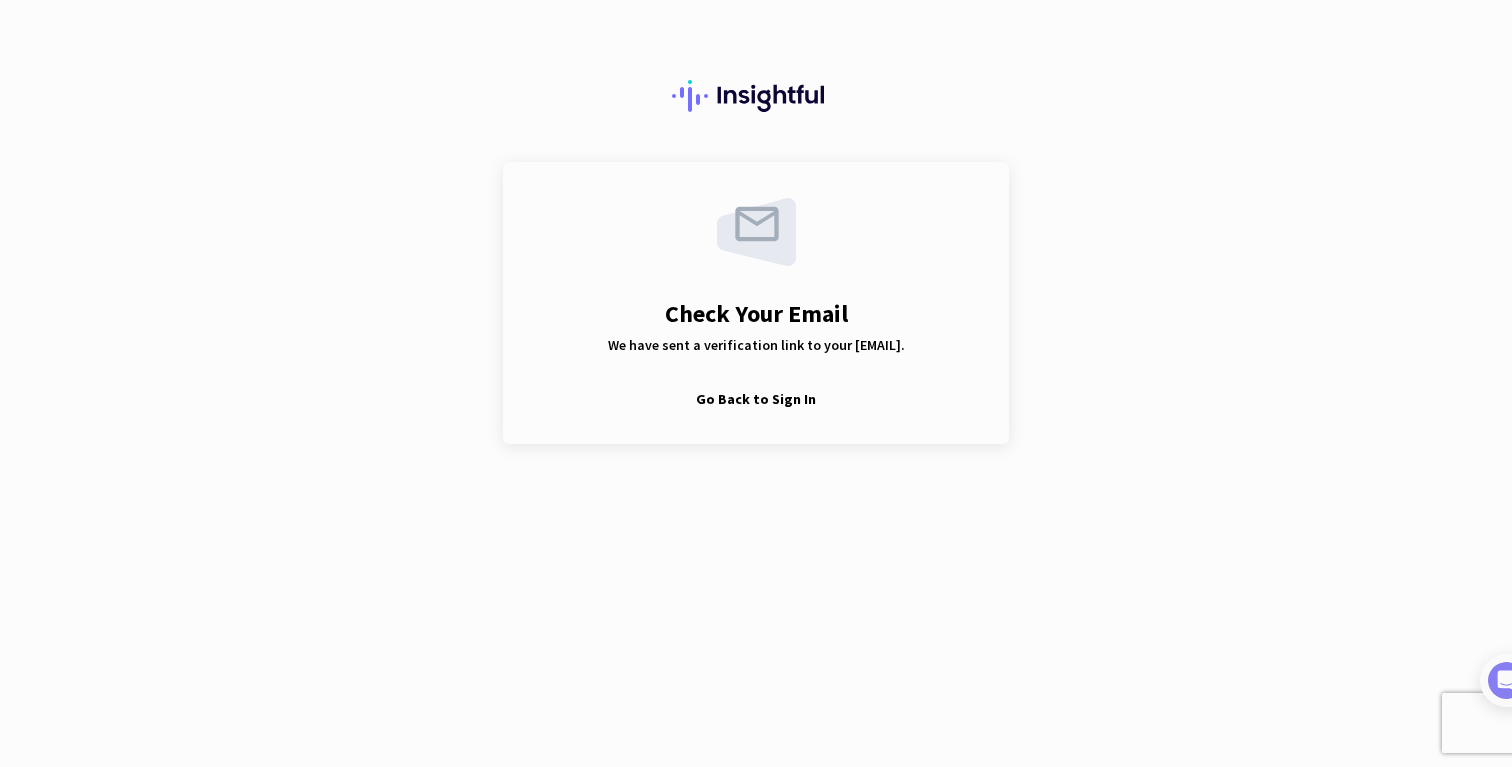 click at bounding box center [0, 767] 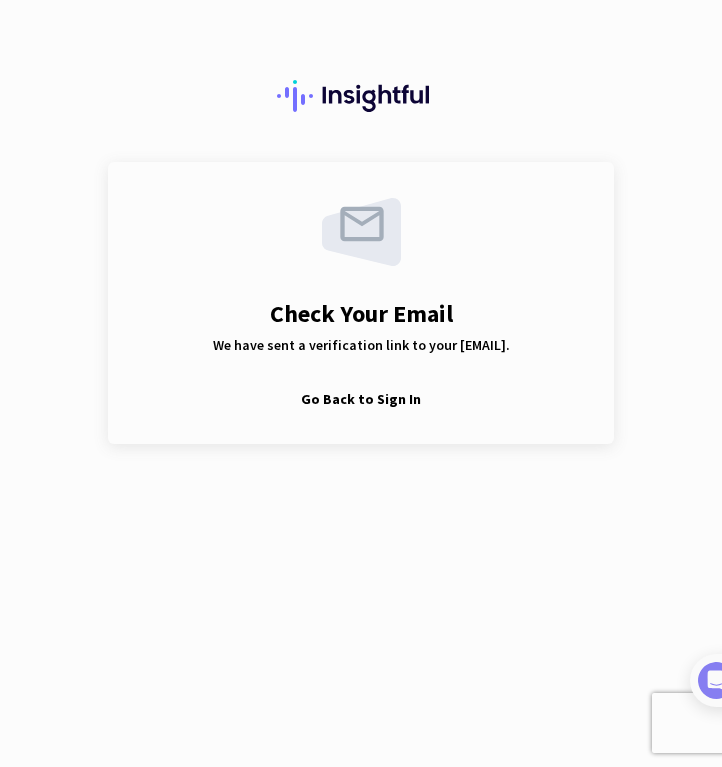 scroll, scrollTop: 0, scrollLeft: 0, axis: both 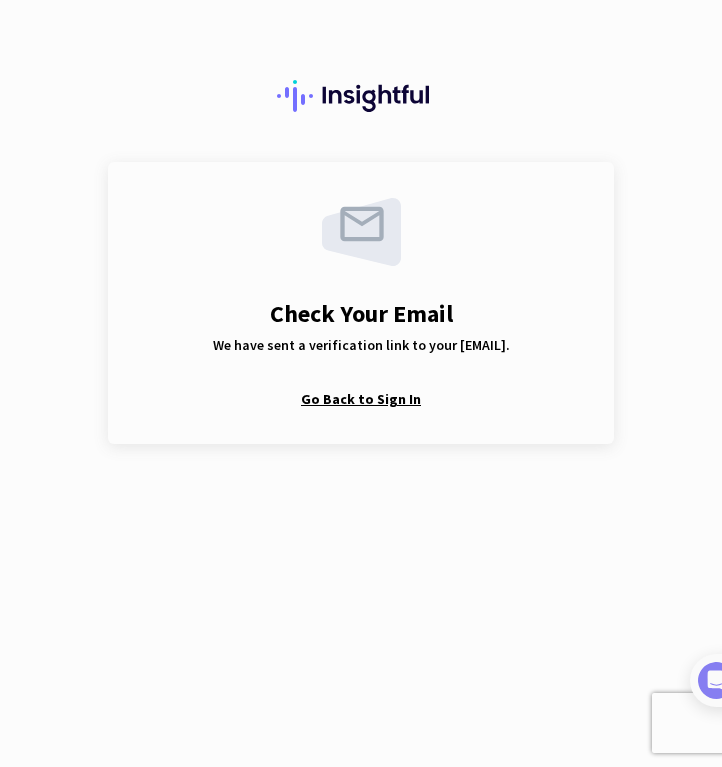 click on "Go Back to Sign In" at bounding box center (361, 399) 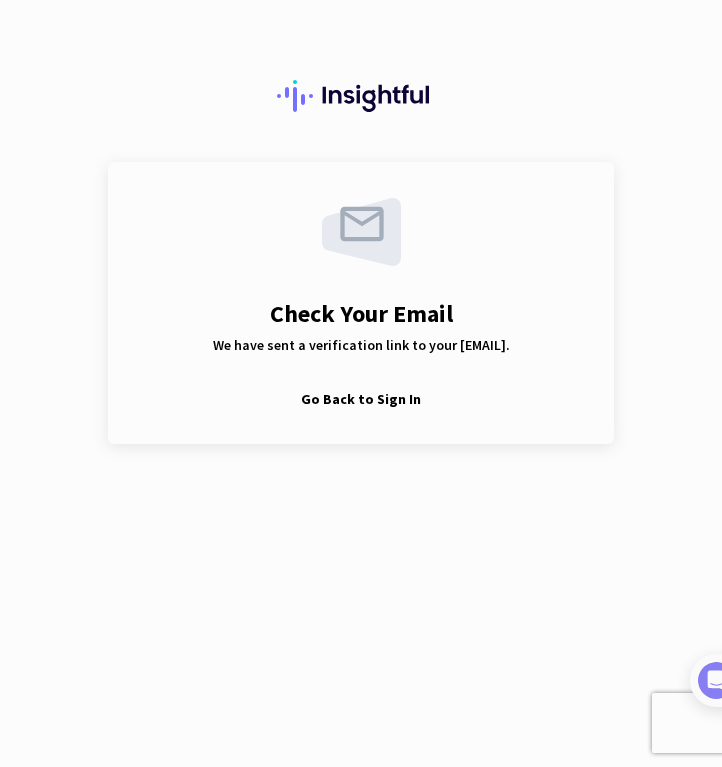 scroll, scrollTop: 0, scrollLeft: 0, axis: both 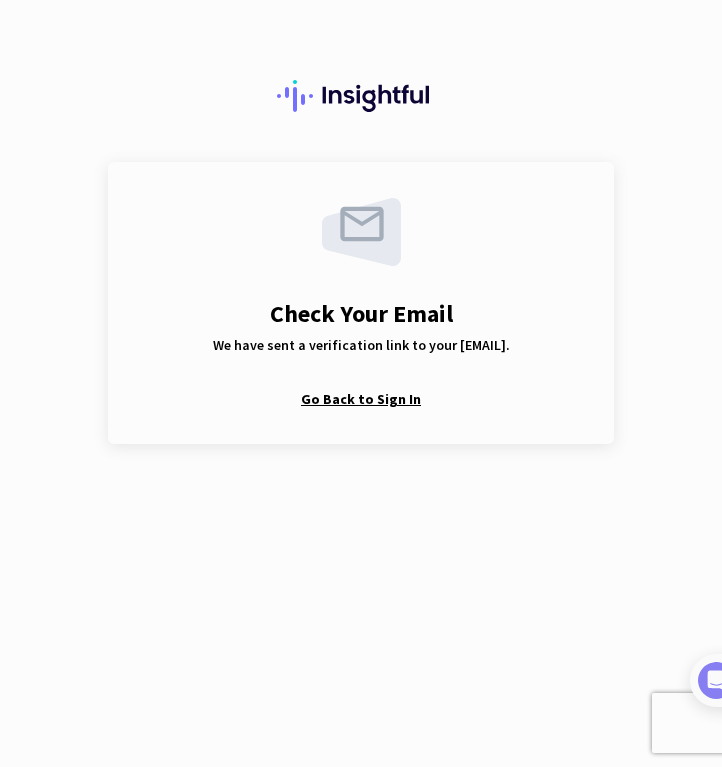 click on "Go Back to Sign In" at bounding box center (361, 399) 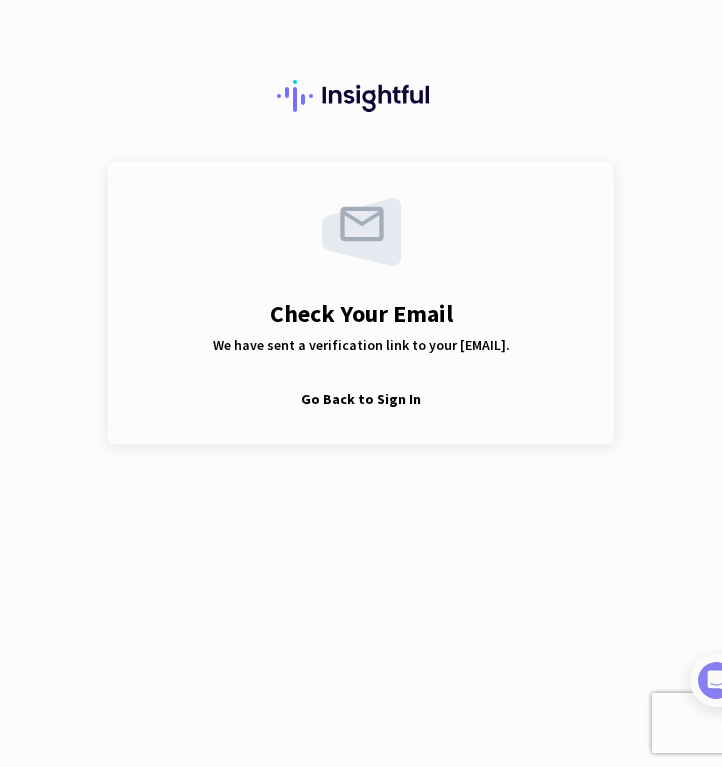 scroll, scrollTop: 0, scrollLeft: 0, axis: both 